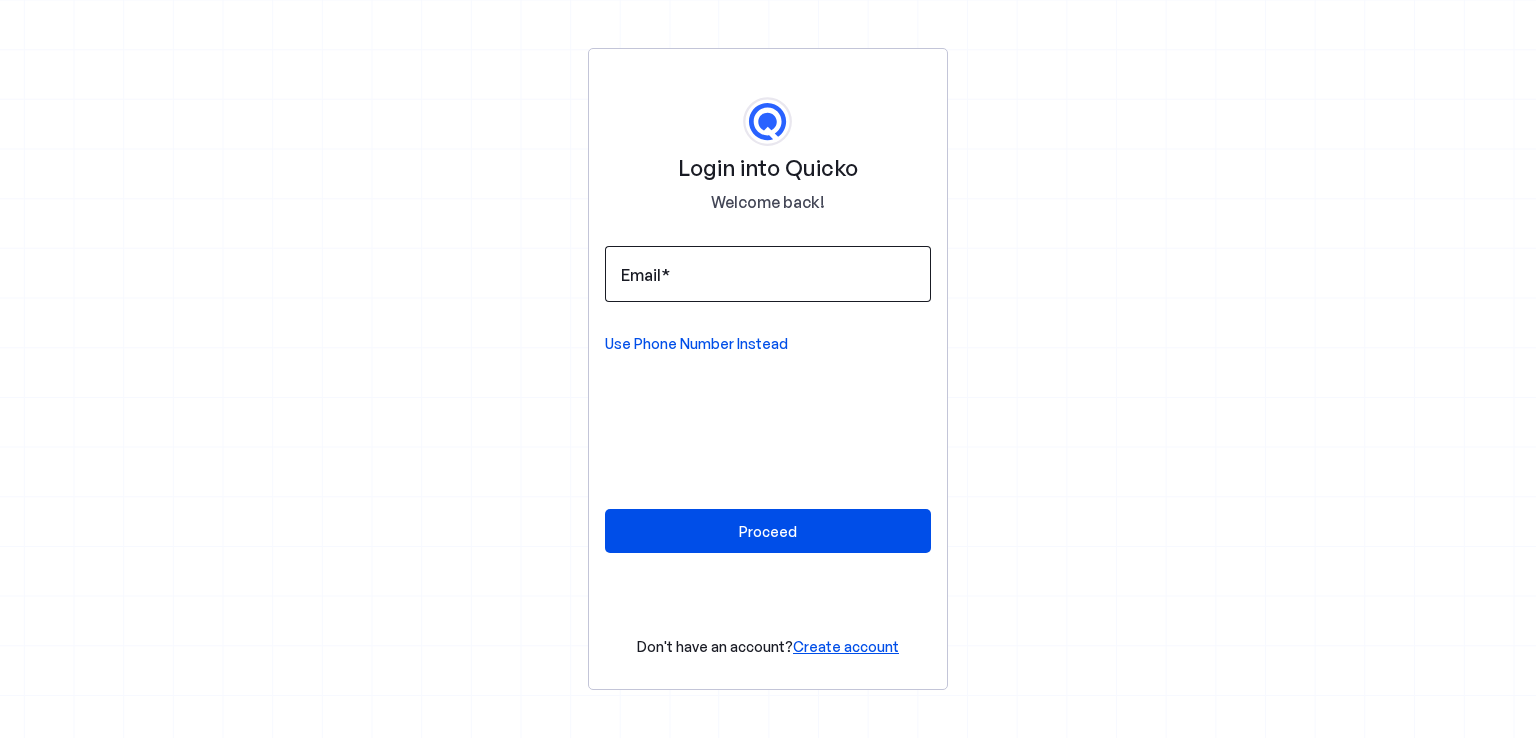click on "Email" at bounding box center [768, 274] 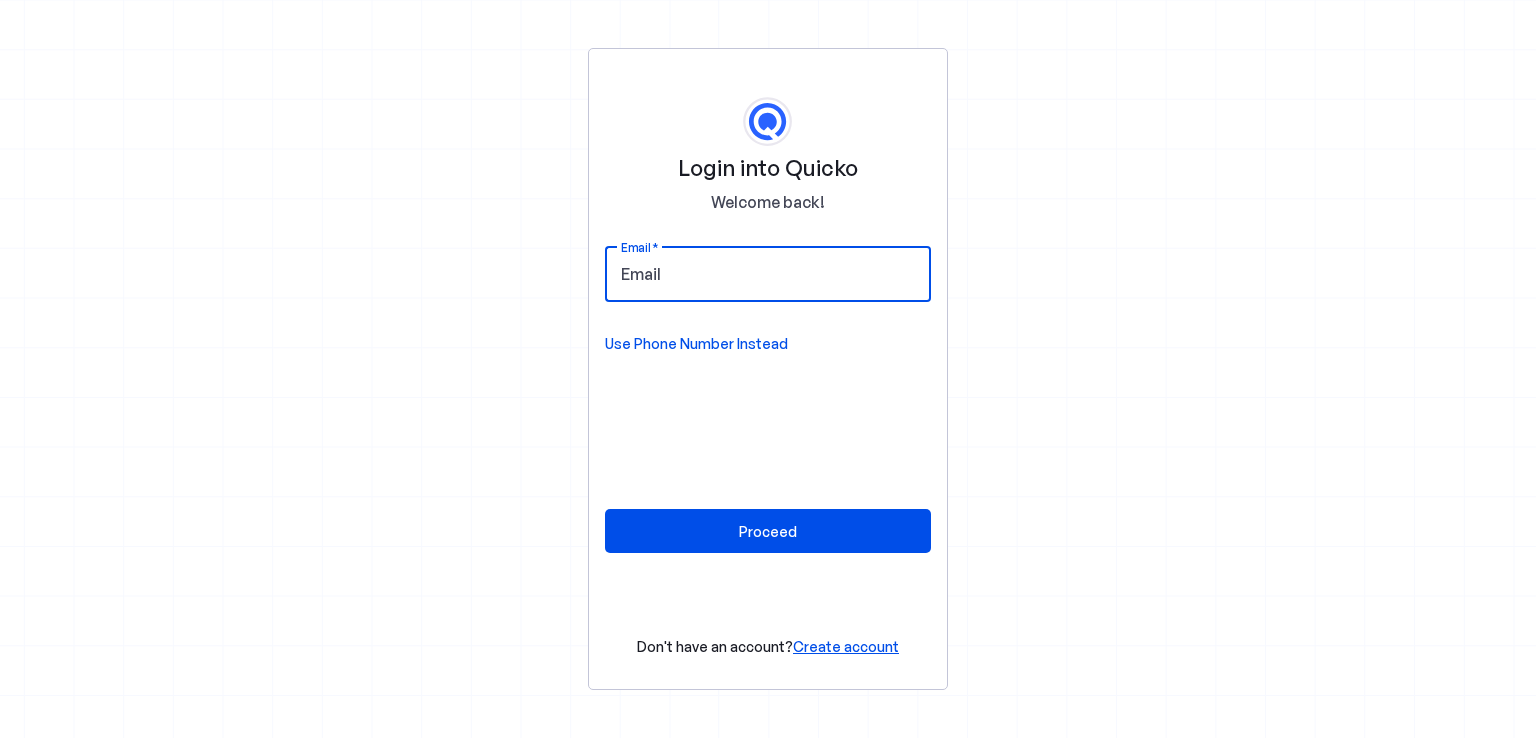 click on "Email" at bounding box center (768, 274) 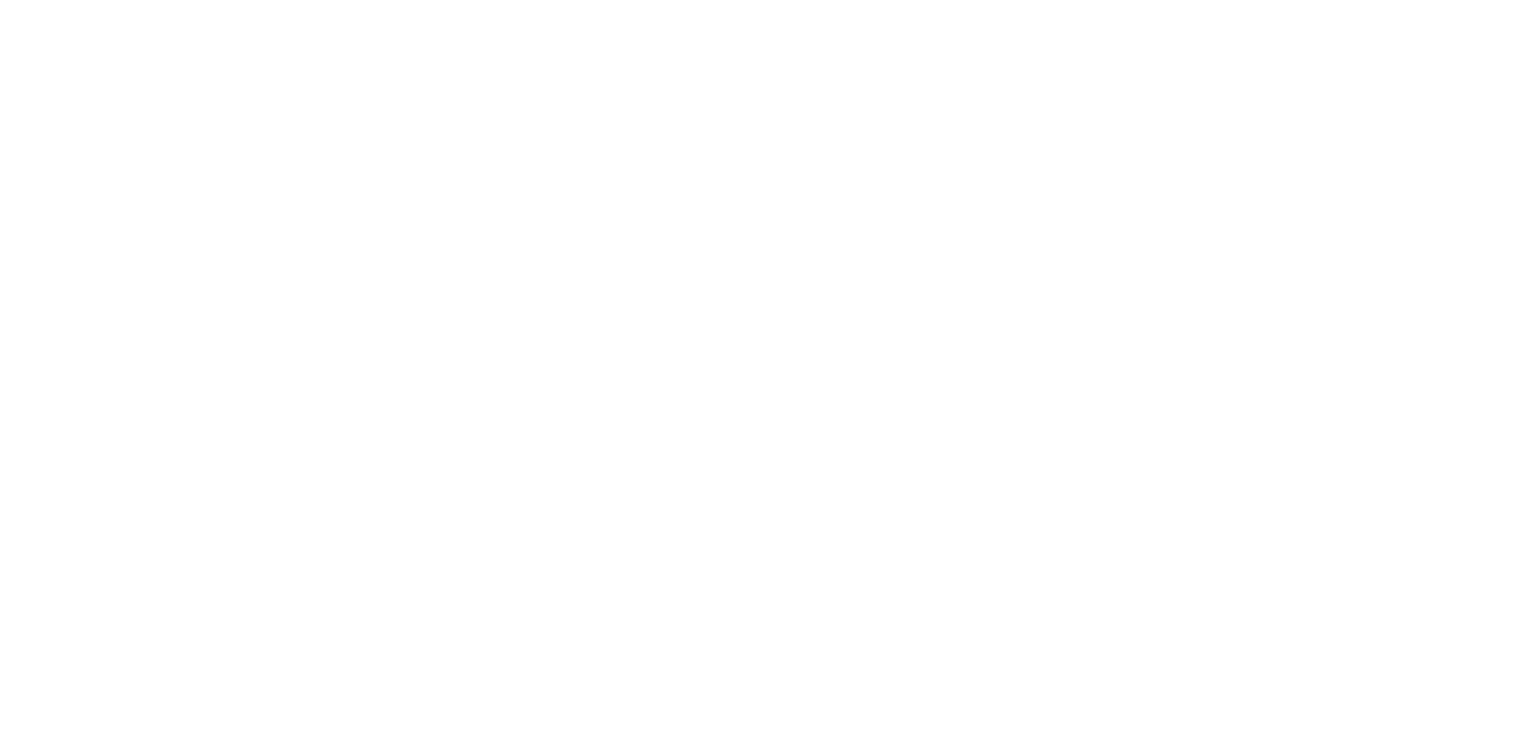 scroll, scrollTop: 0, scrollLeft: 0, axis: both 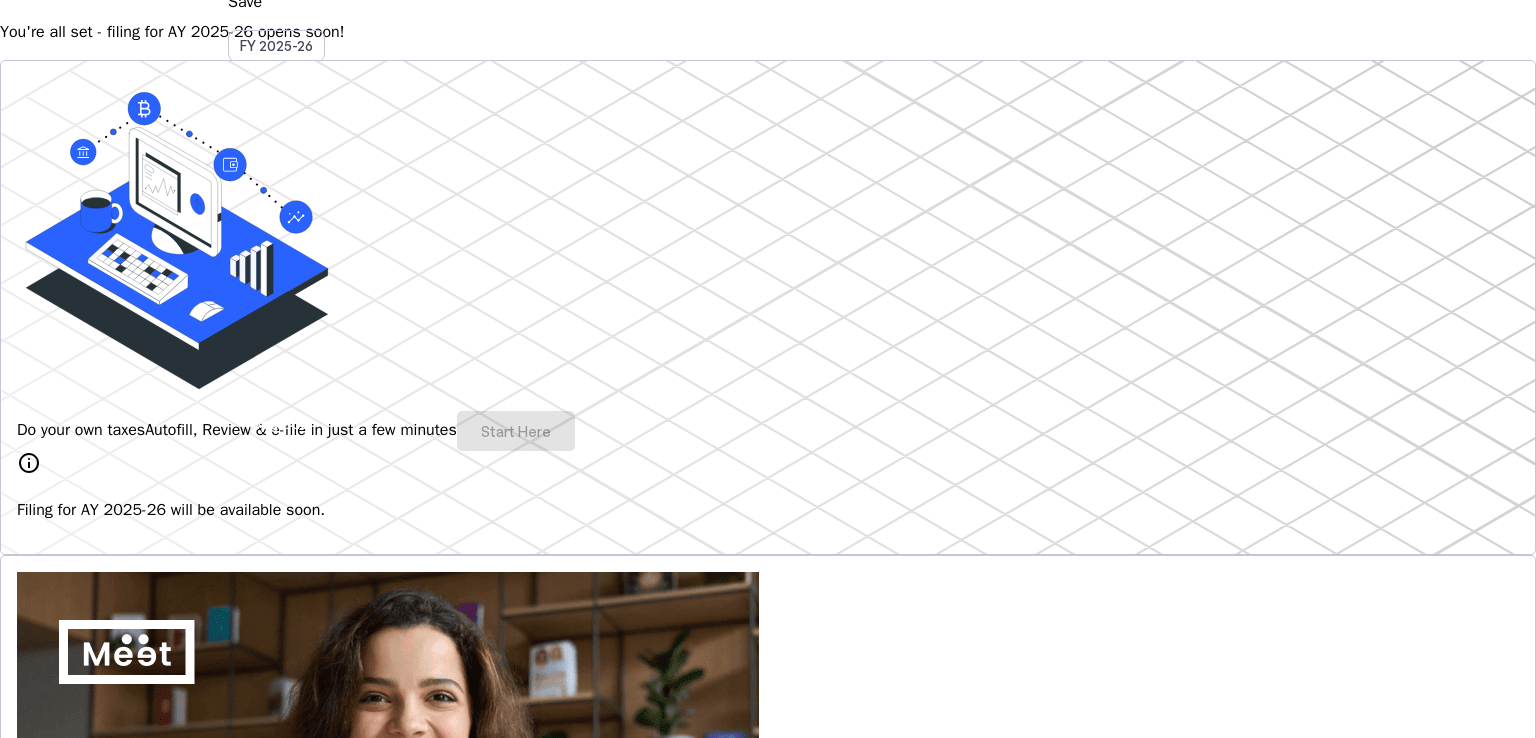click on "Explore" at bounding box center (67, 1150) 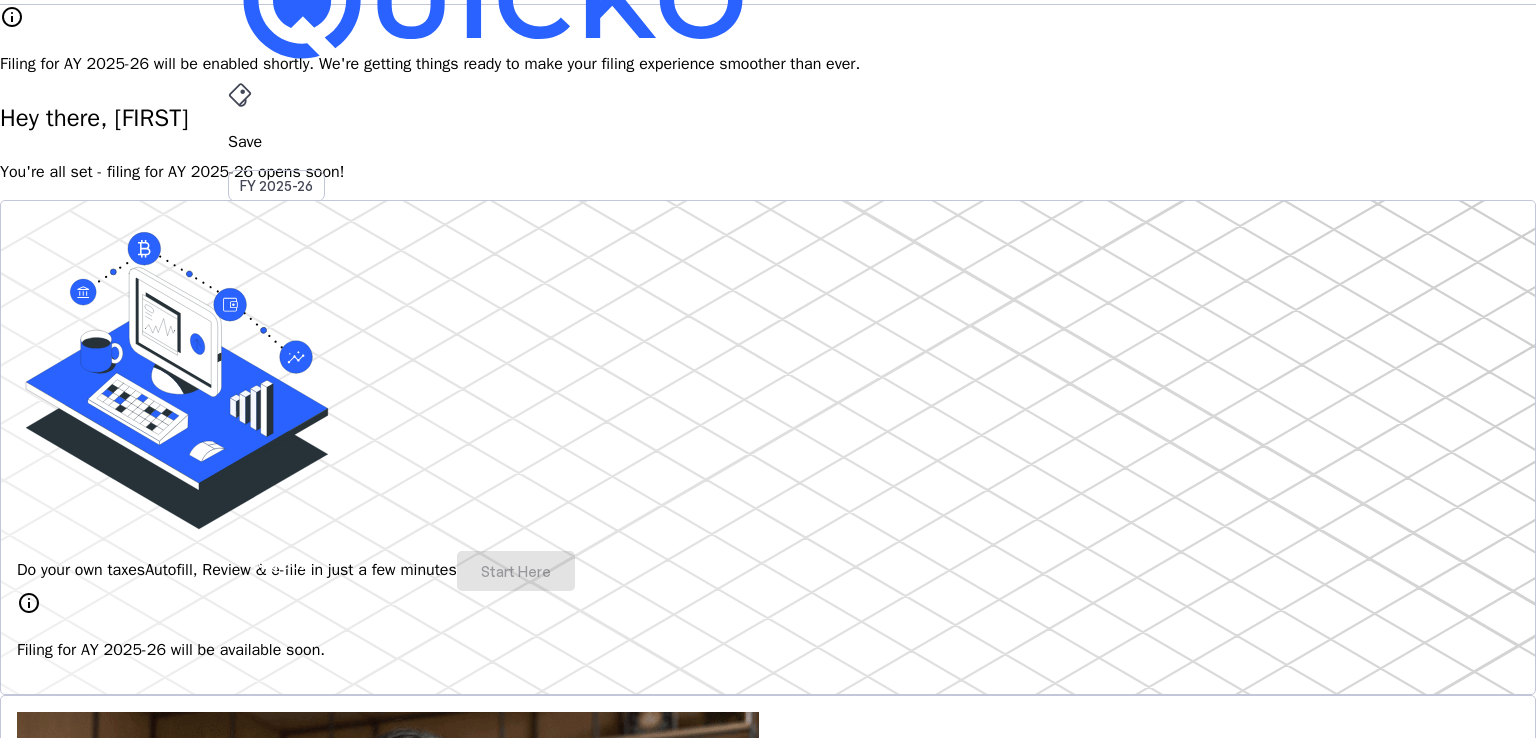 scroll, scrollTop: 0, scrollLeft: 0, axis: both 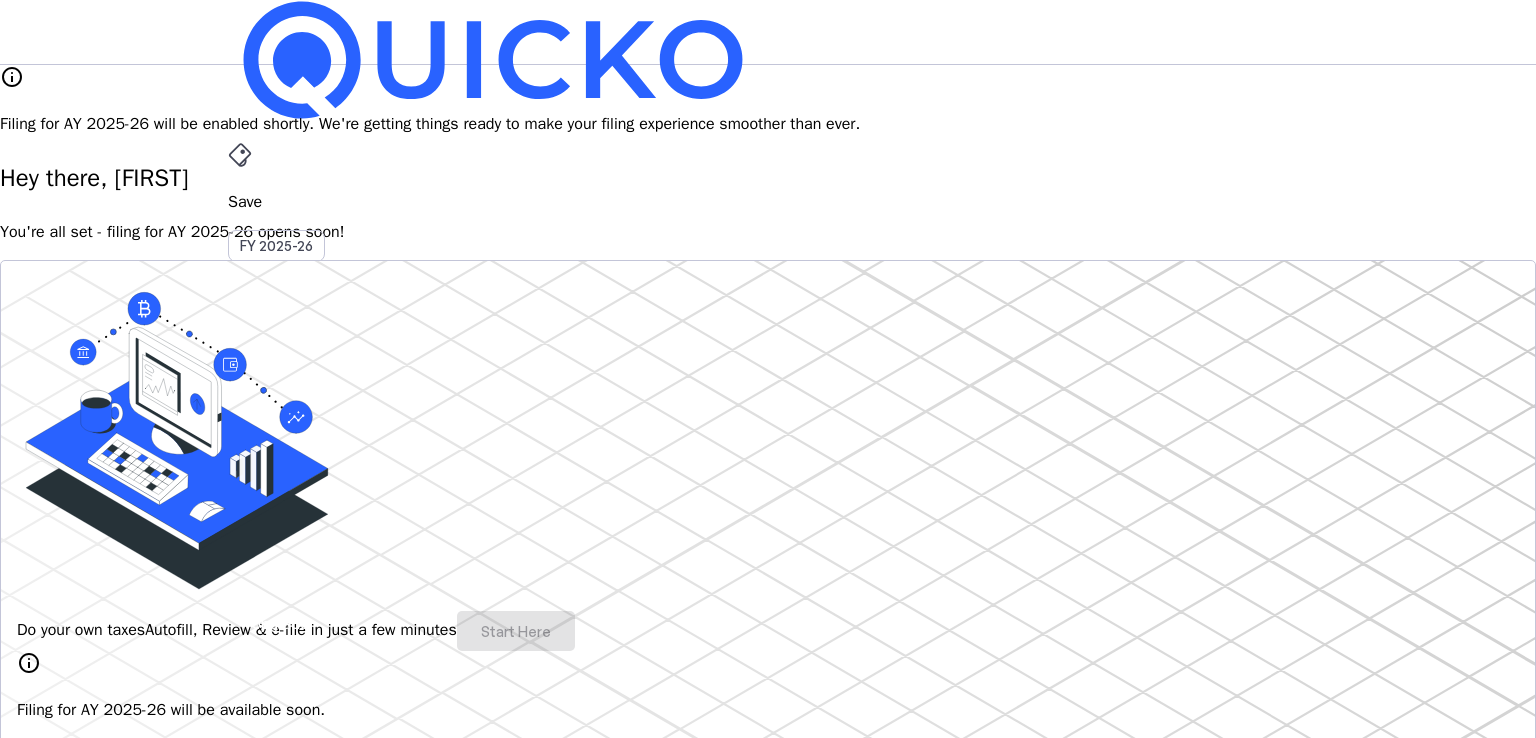 click on "Upgrade" at bounding box center (280, 623) 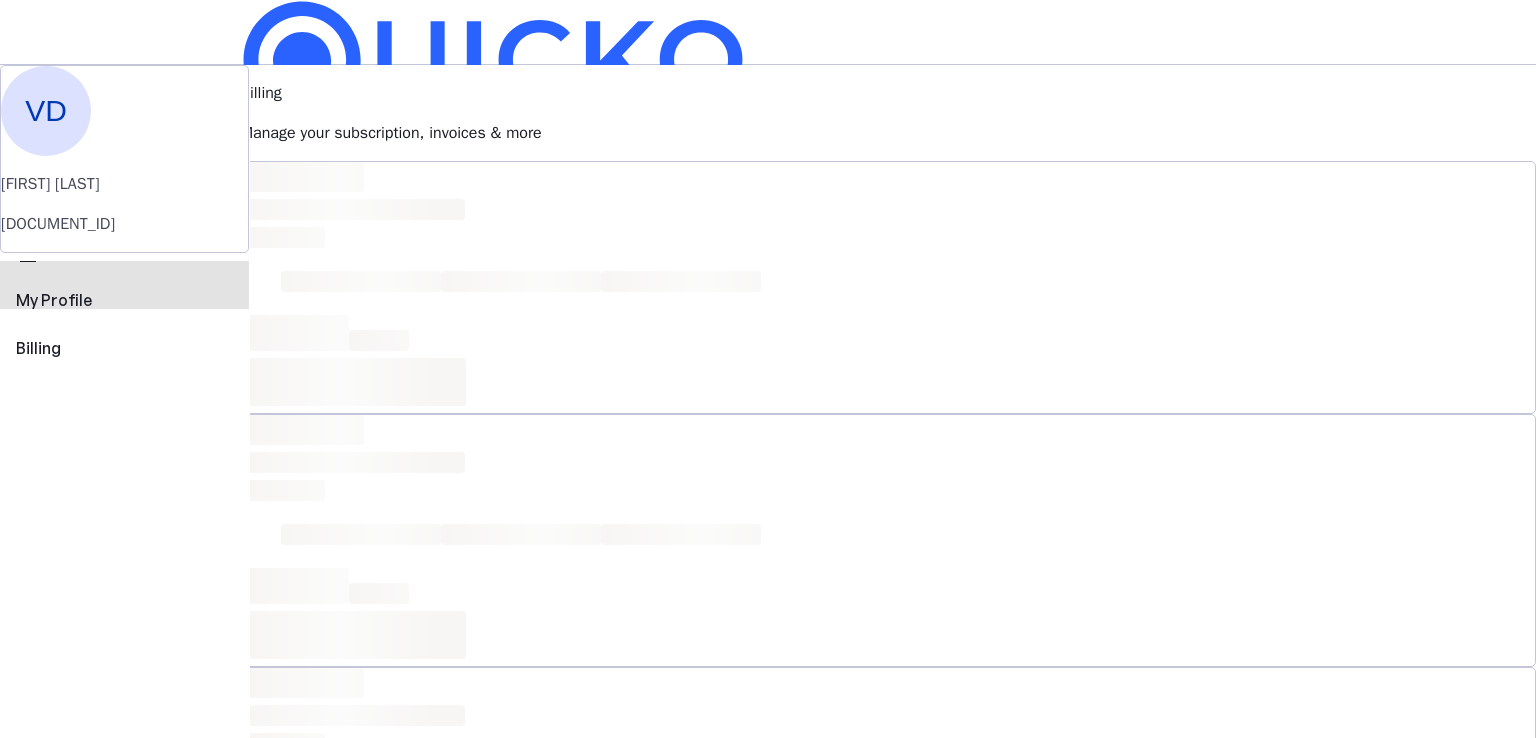 click on "My Profile" at bounding box center (124, 300) 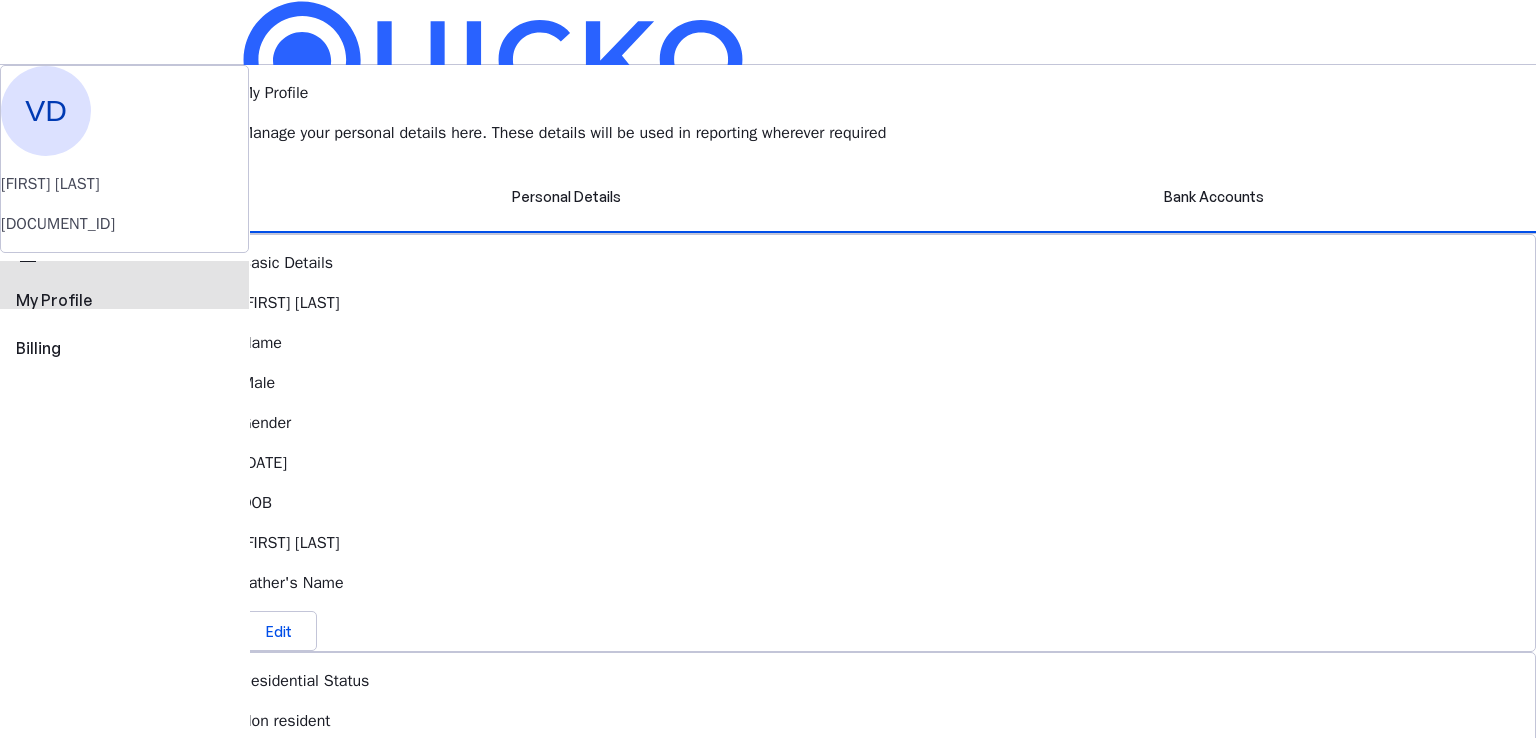 scroll, scrollTop: 0, scrollLeft: 0, axis: both 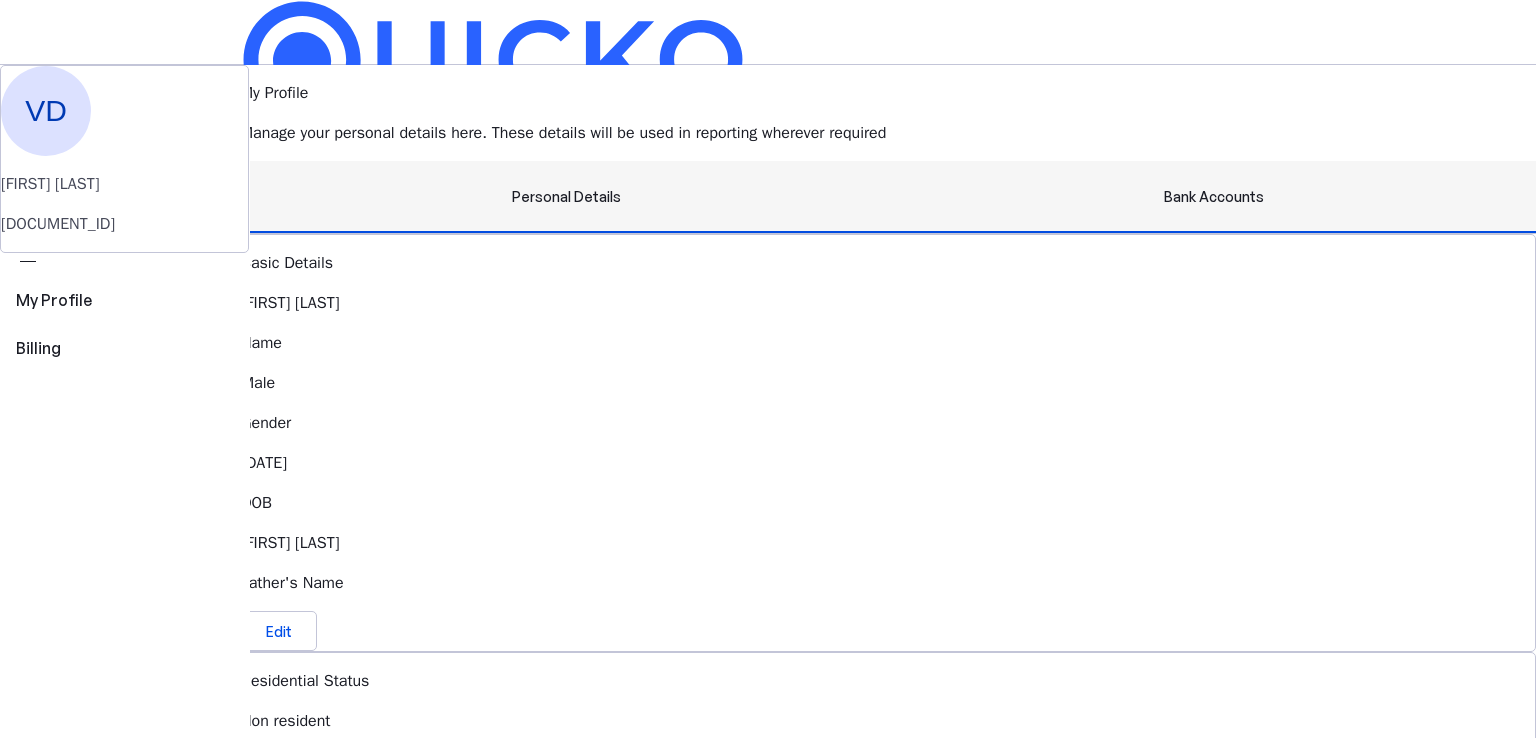 click on "Bank Accounts" at bounding box center [1214, 197] 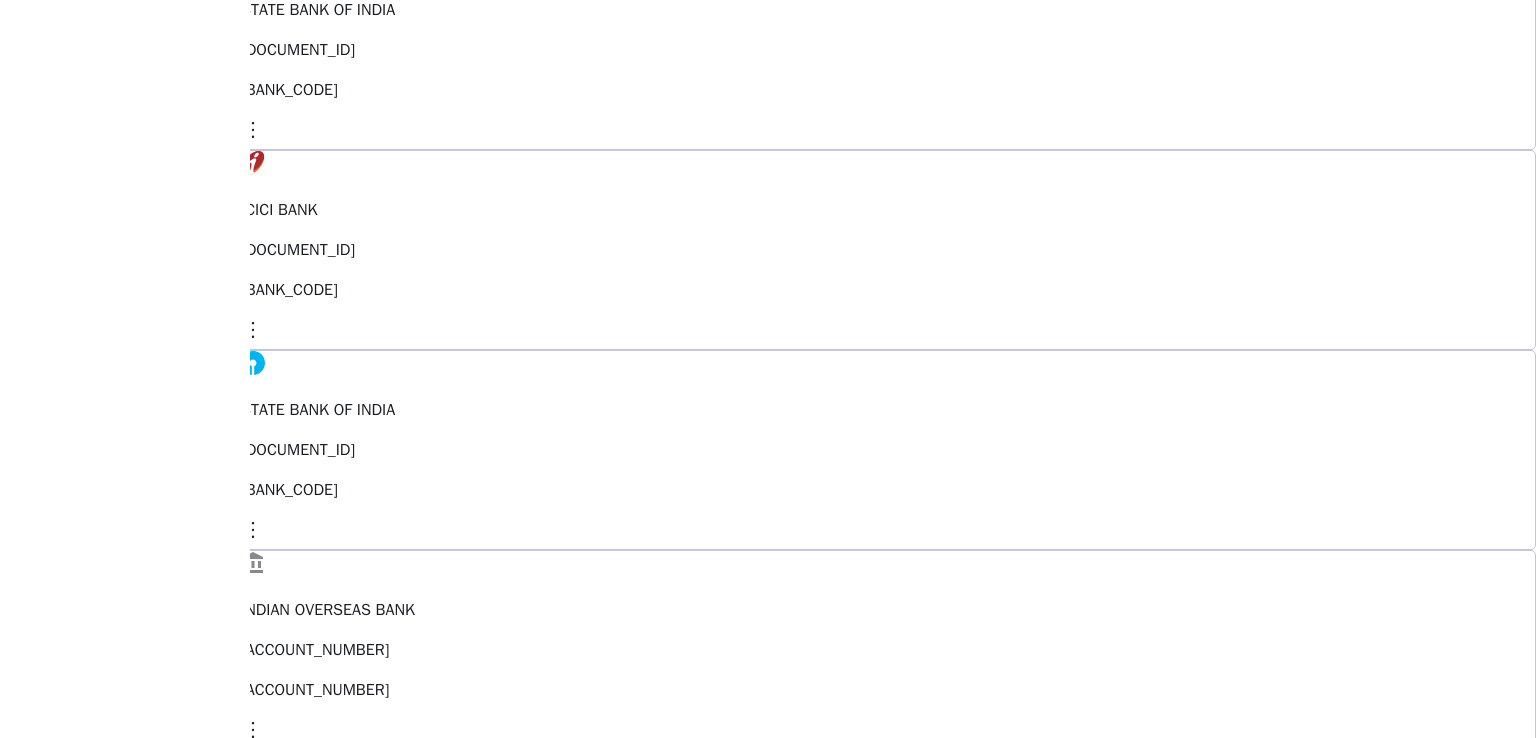 scroll, scrollTop: 80, scrollLeft: 0, axis: vertical 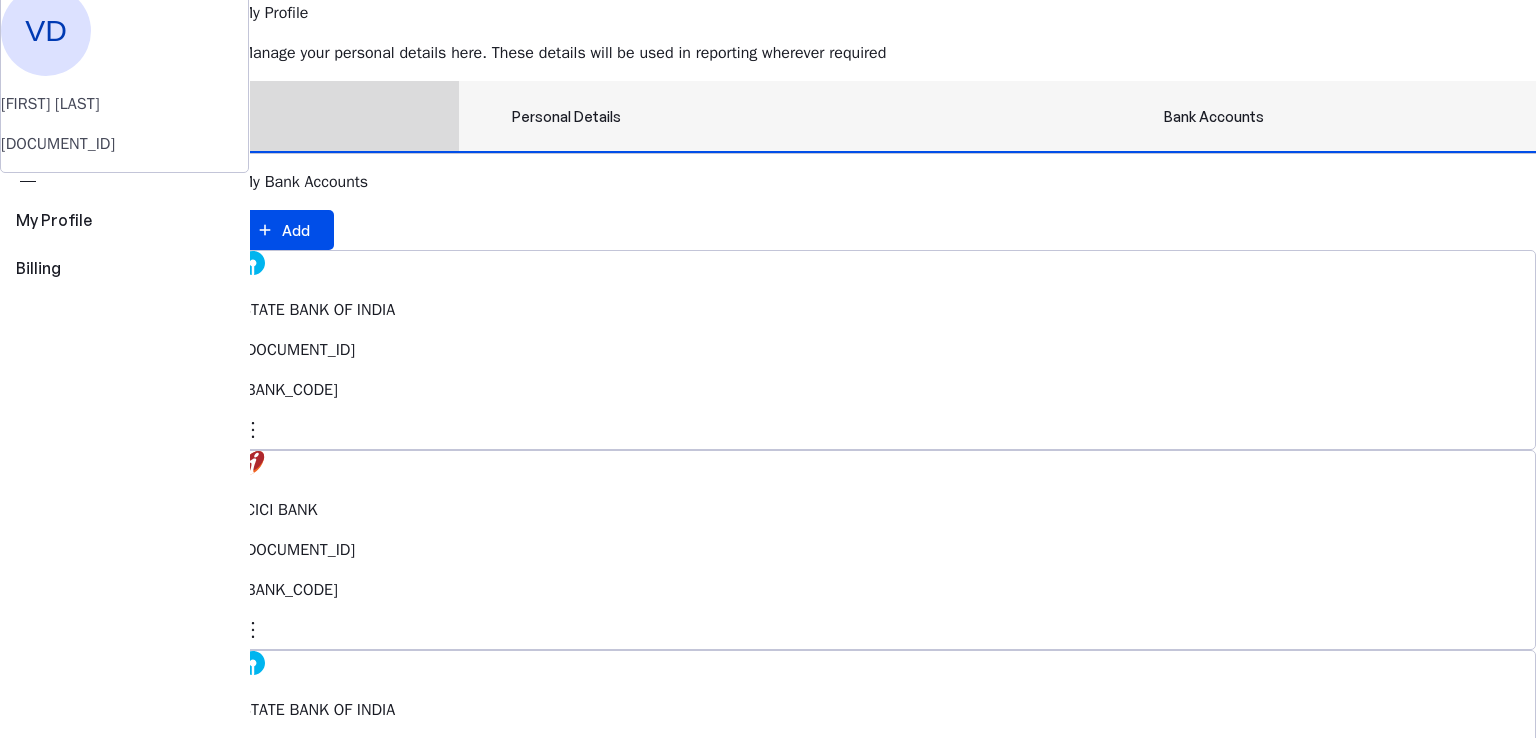 click on "Personal Details" at bounding box center (566, 117) 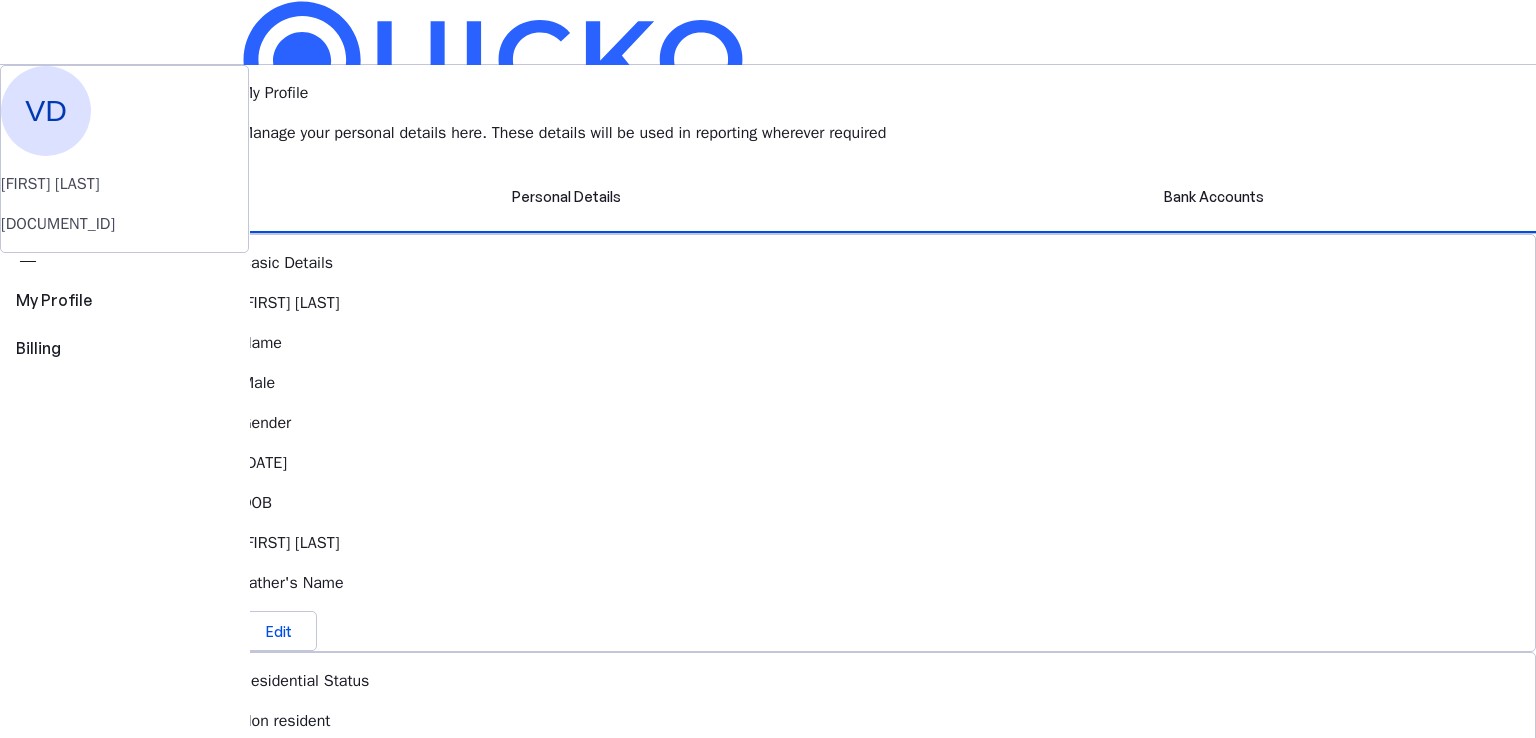 click on "File" at bounding box center [768, 408] 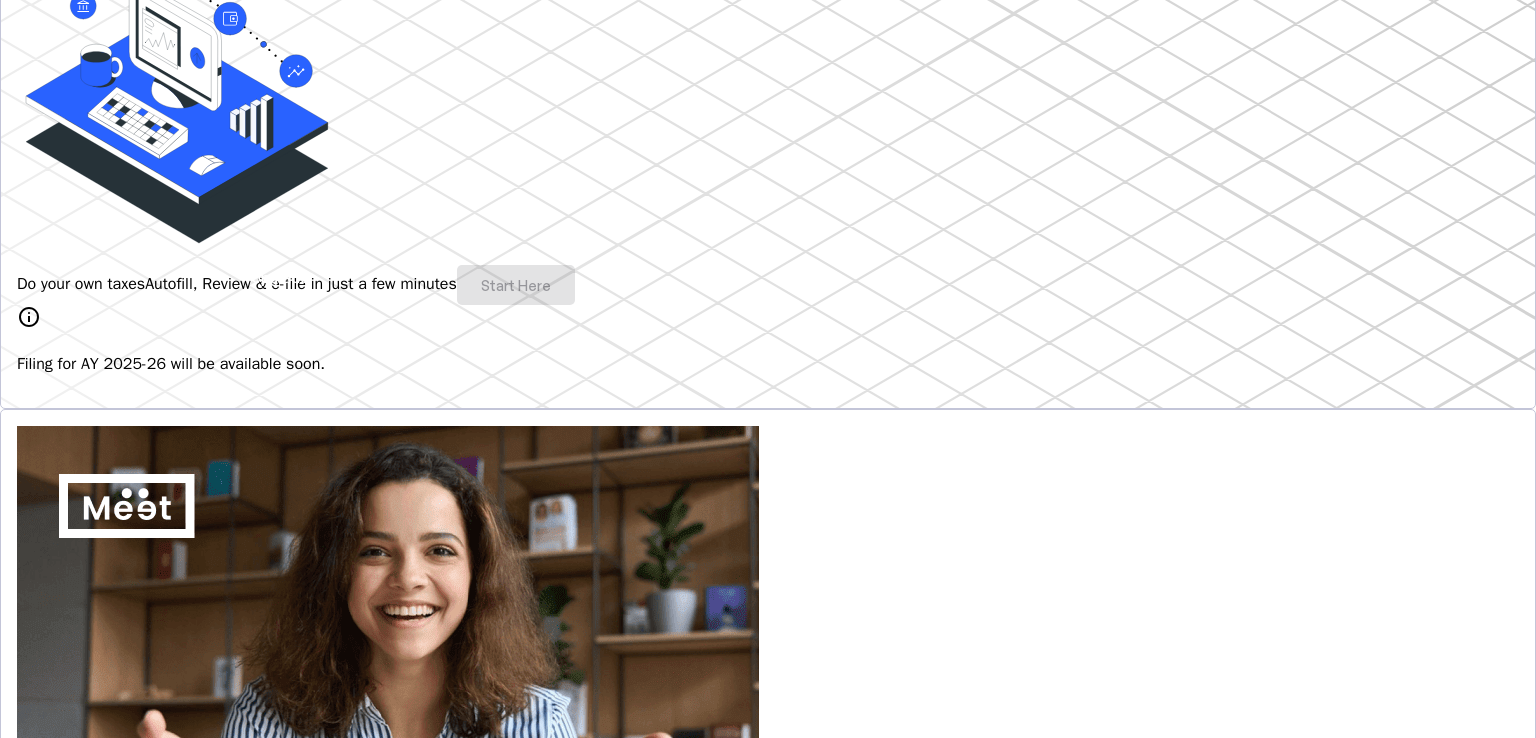 scroll, scrollTop: 400, scrollLeft: 0, axis: vertical 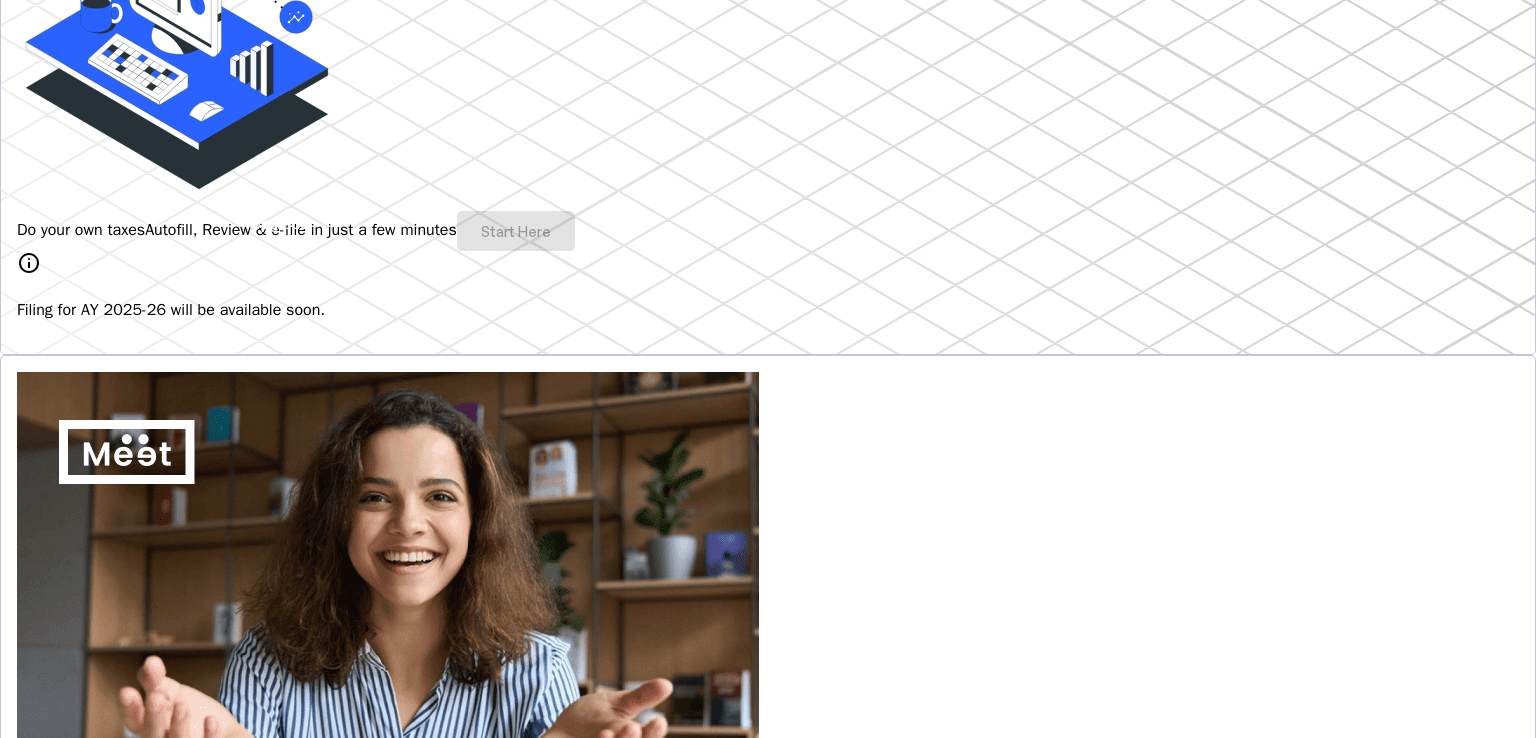 click on "Do your own taxes   Autofill, Review & e-file in just a few minutes   Start Here" at bounding box center (768, 231) 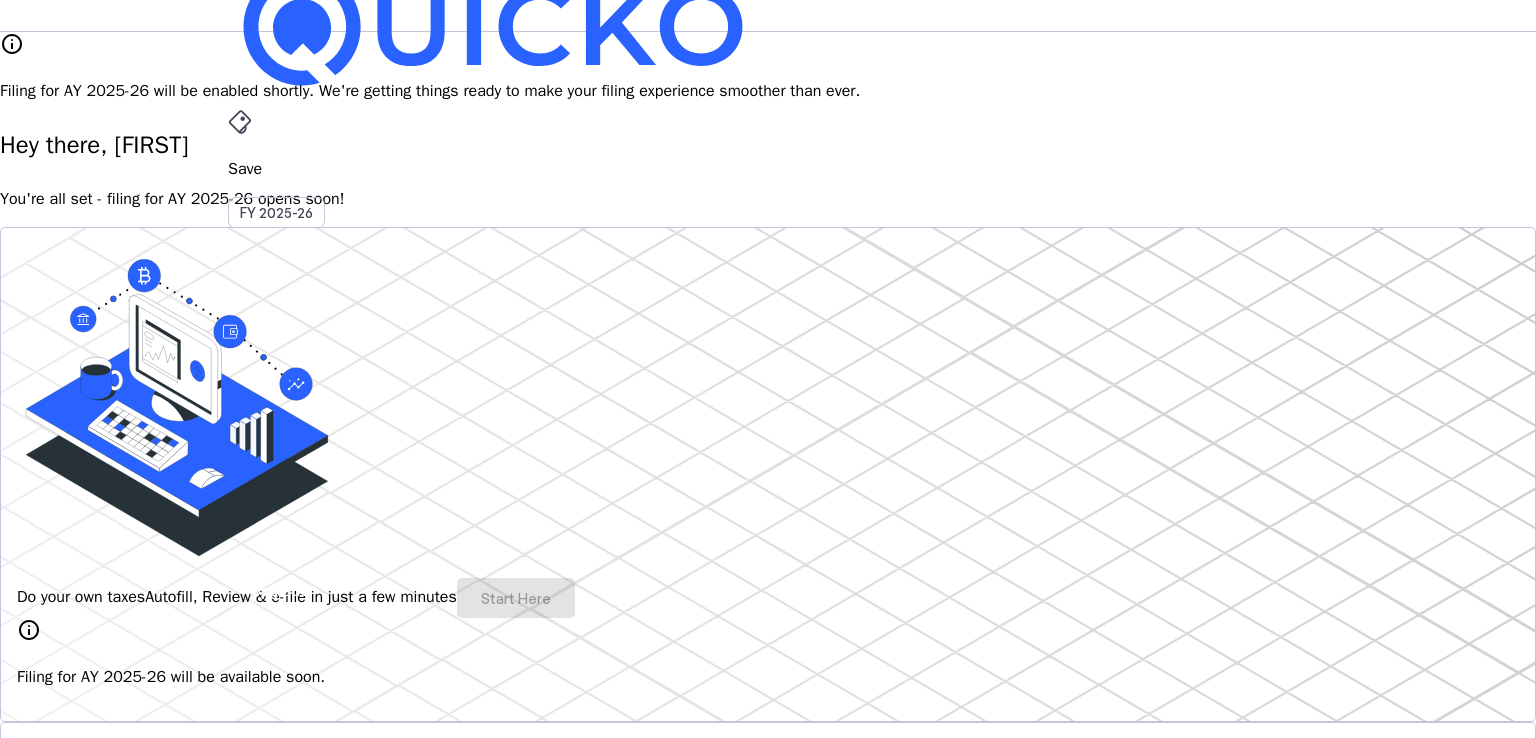 scroll, scrollTop: 0, scrollLeft: 0, axis: both 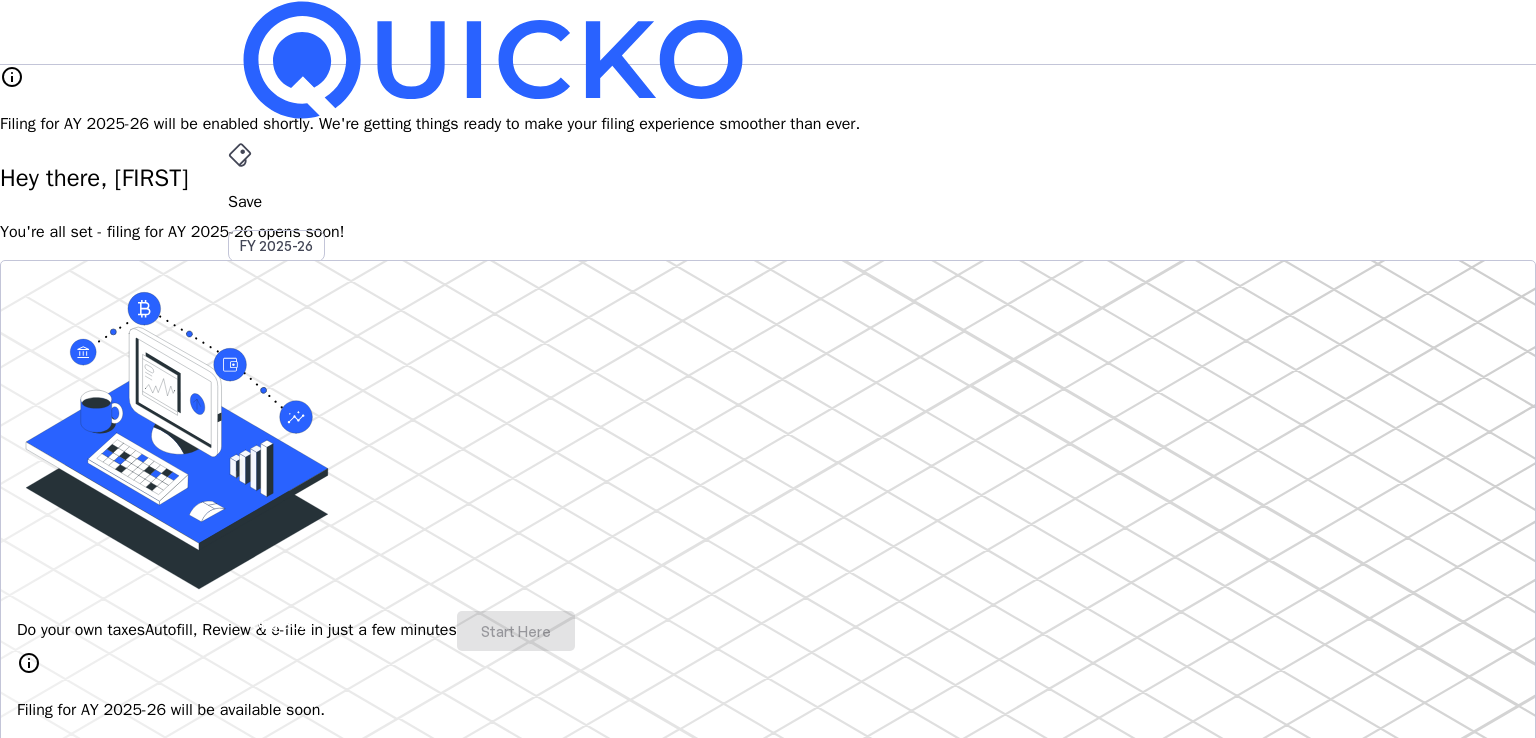 click at bounding box center (240, 155) 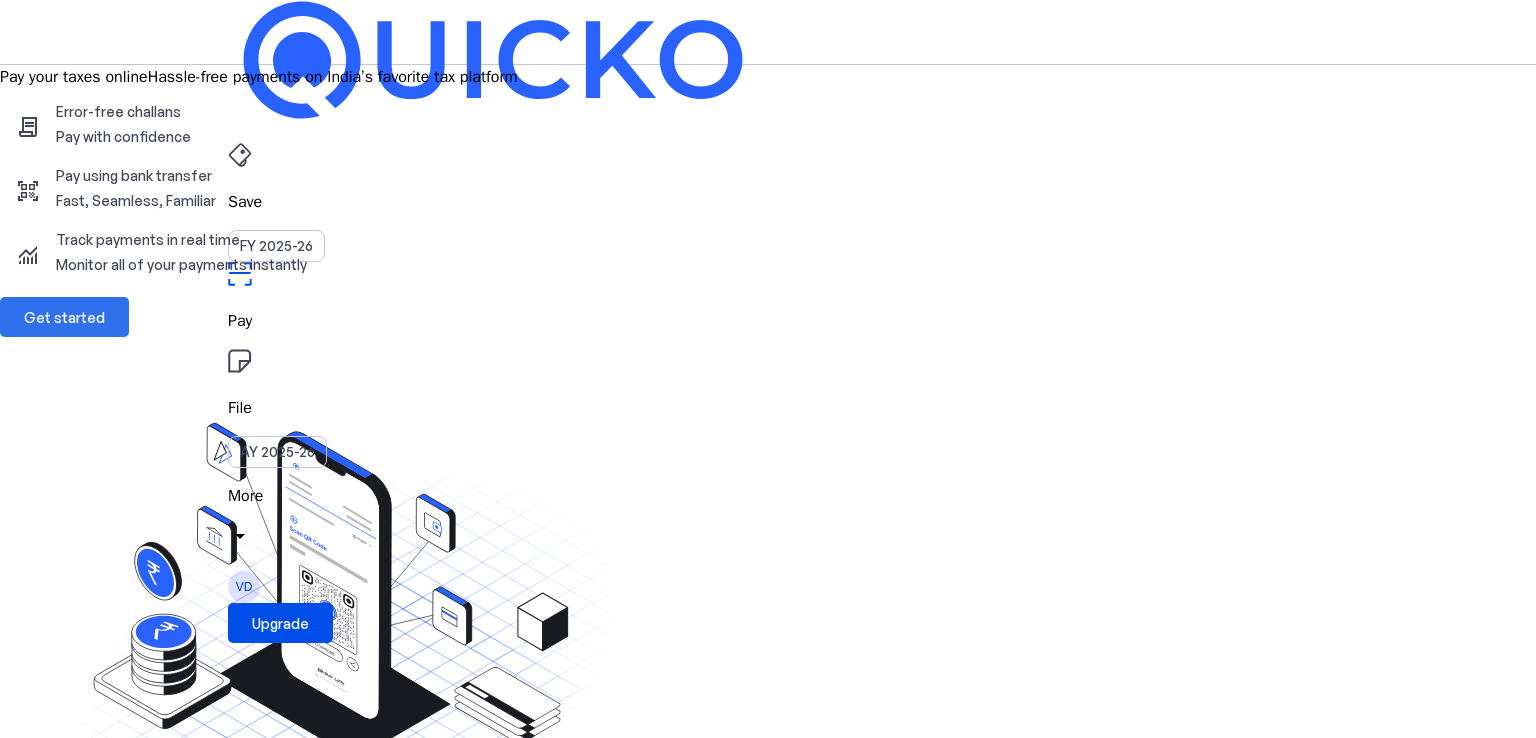 click on "Get started" at bounding box center (64, 317) 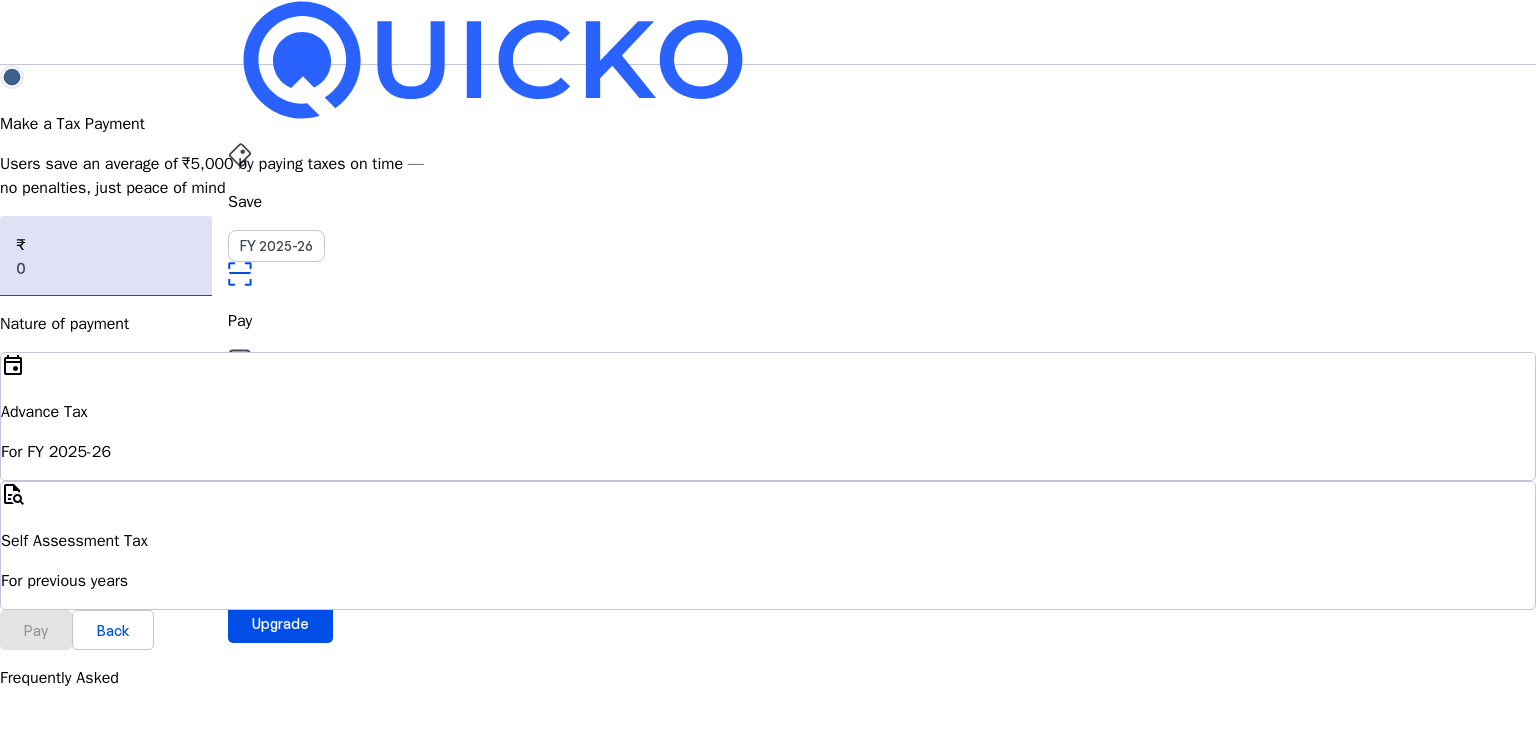 click on "For FY 2025-26" at bounding box center (768, 452) 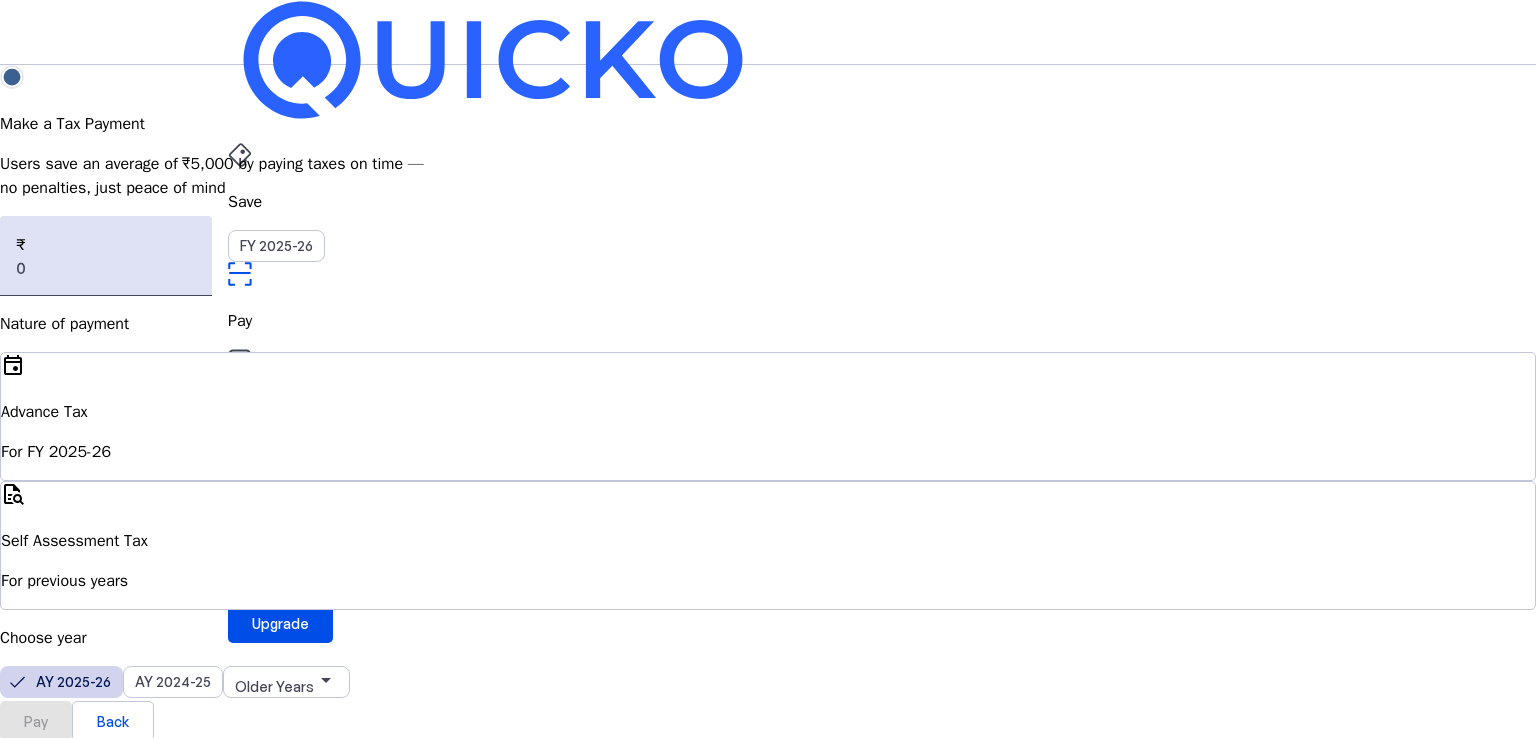 click on "AY 2025-26" at bounding box center [73, 681] 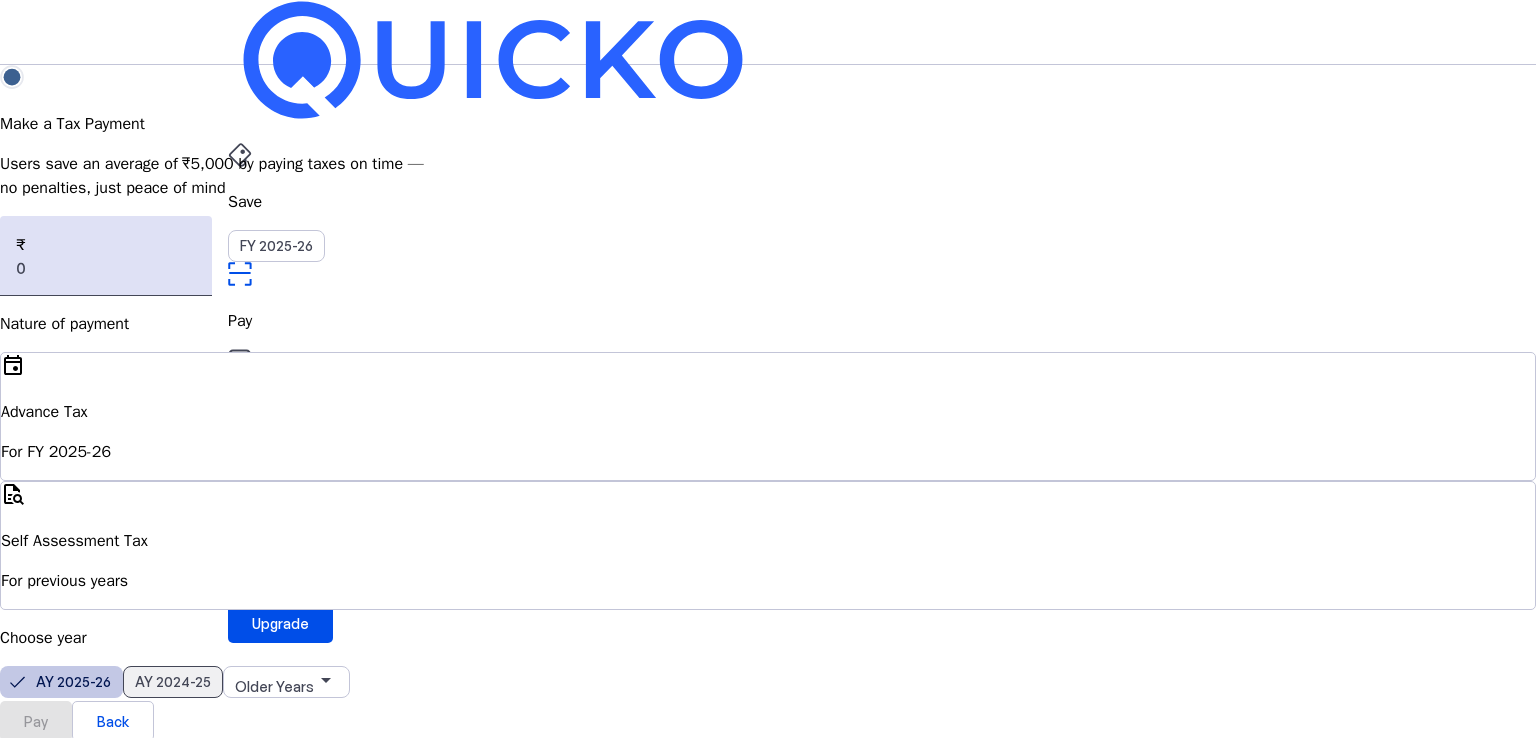 click on "AY 2024-25" at bounding box center [173, 681] 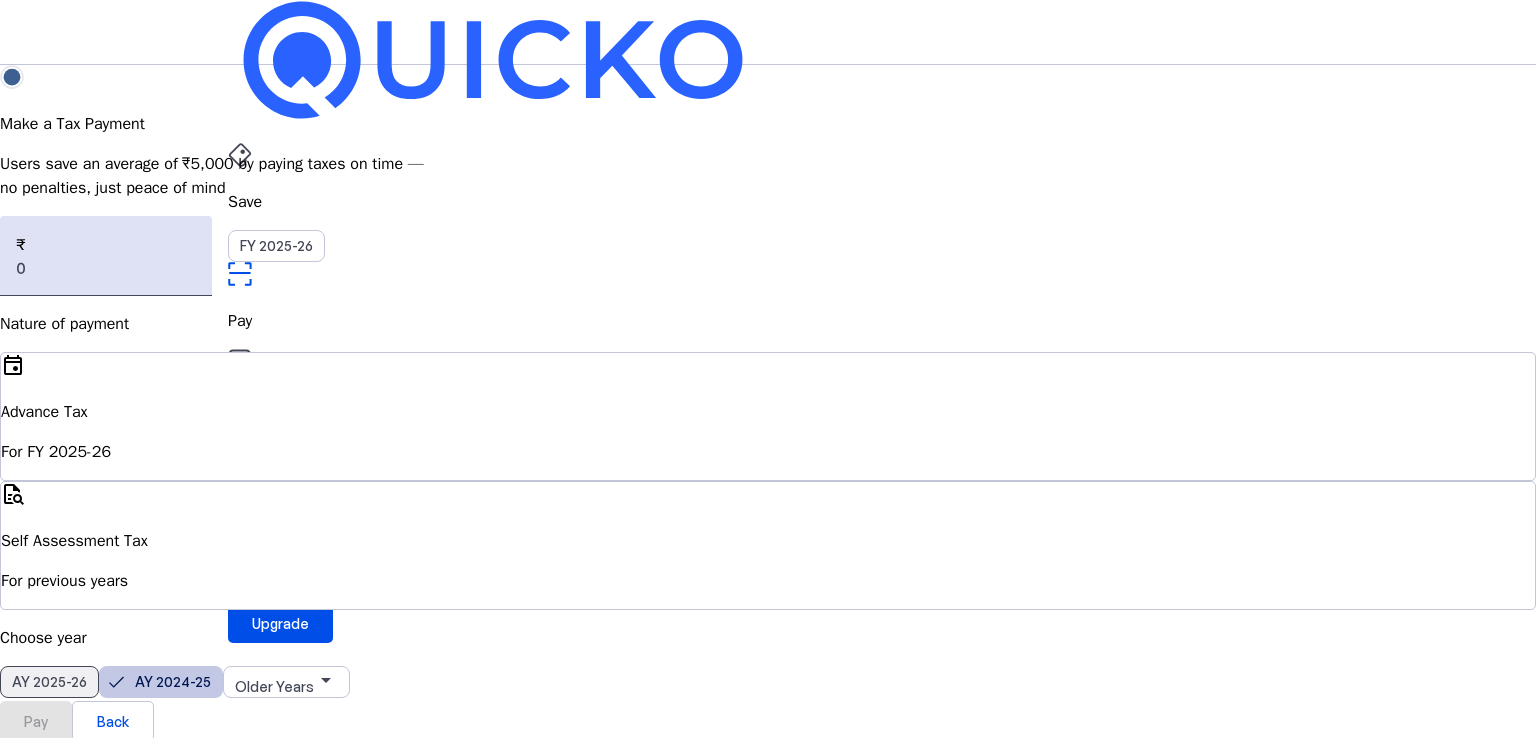 click on "AY 2025-26" at bounding box center (49, 681) 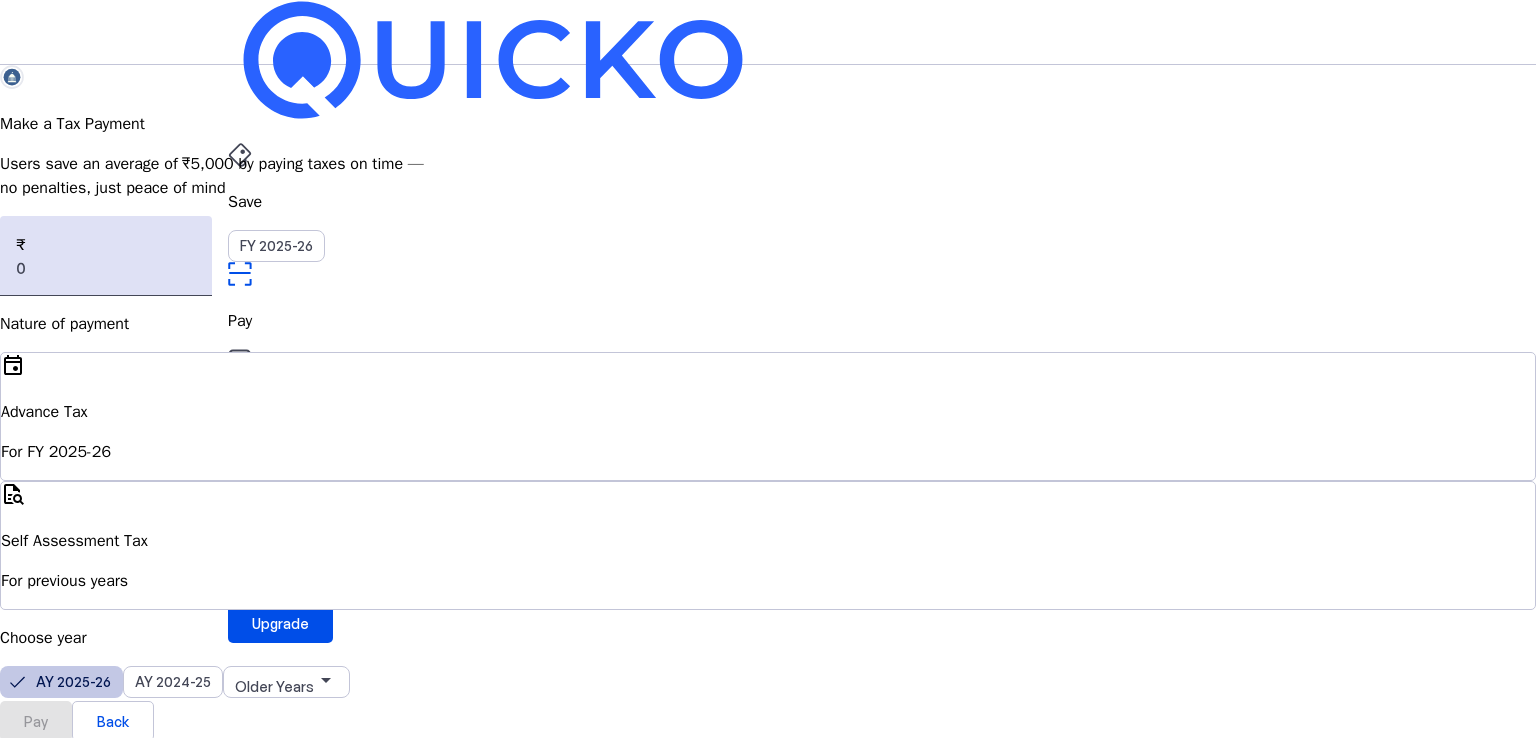 click on "event Advance Tax For FY 2025-26" at bounding box center (768, 416) 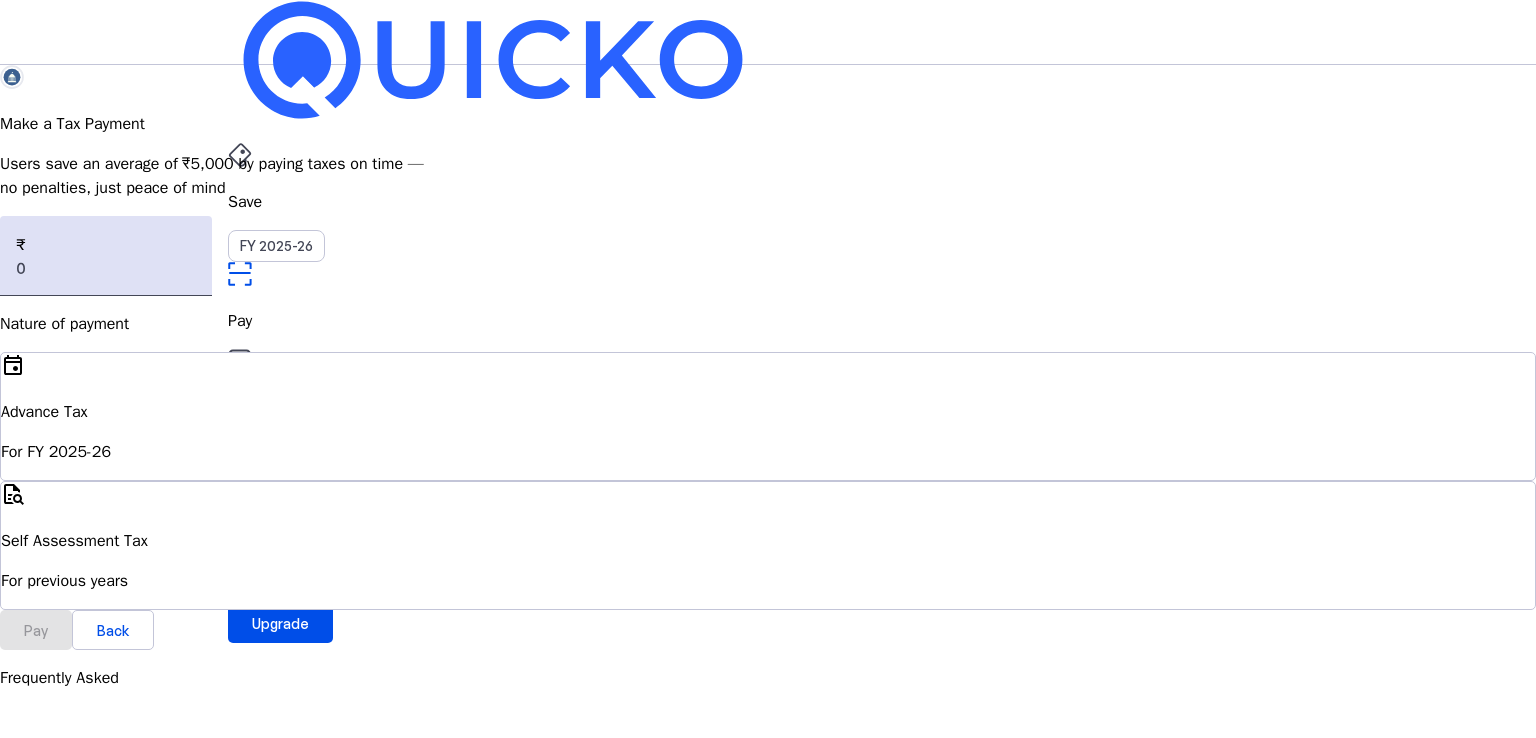 click on "For previous years" at bounding box center [768, 452] 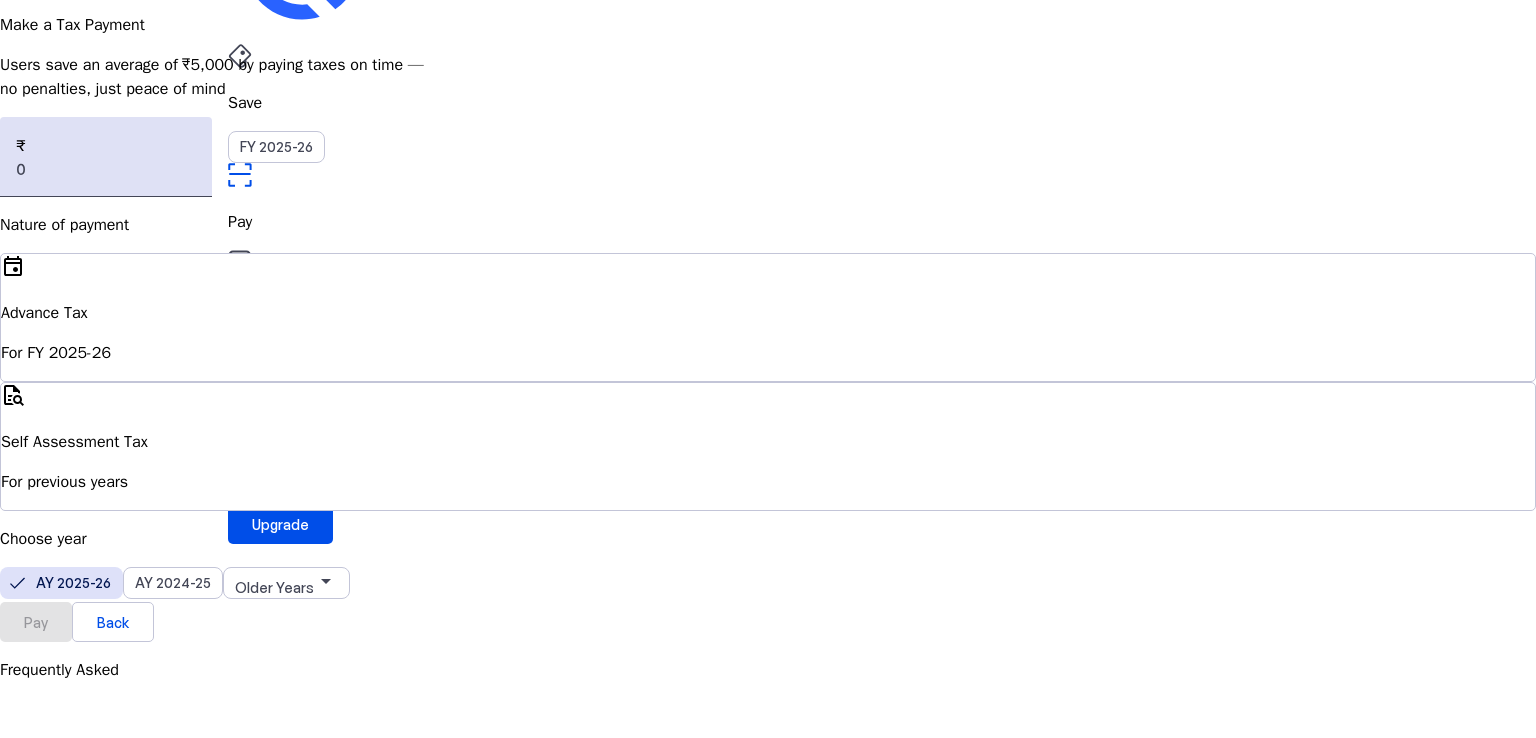 scroll, scrollTop: 100, scrollLeft: 0, axis: vertical 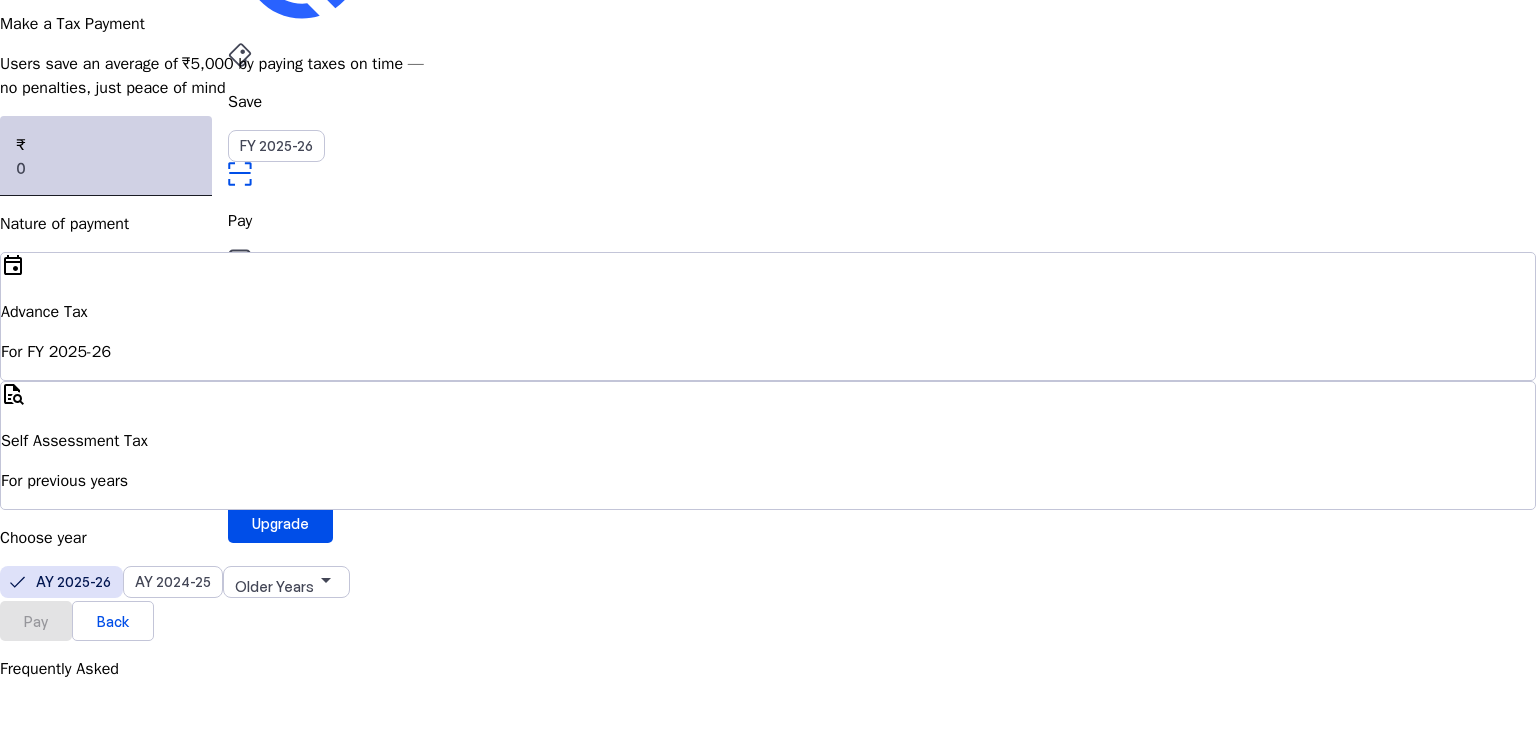 click at bounding box center (106, 168) 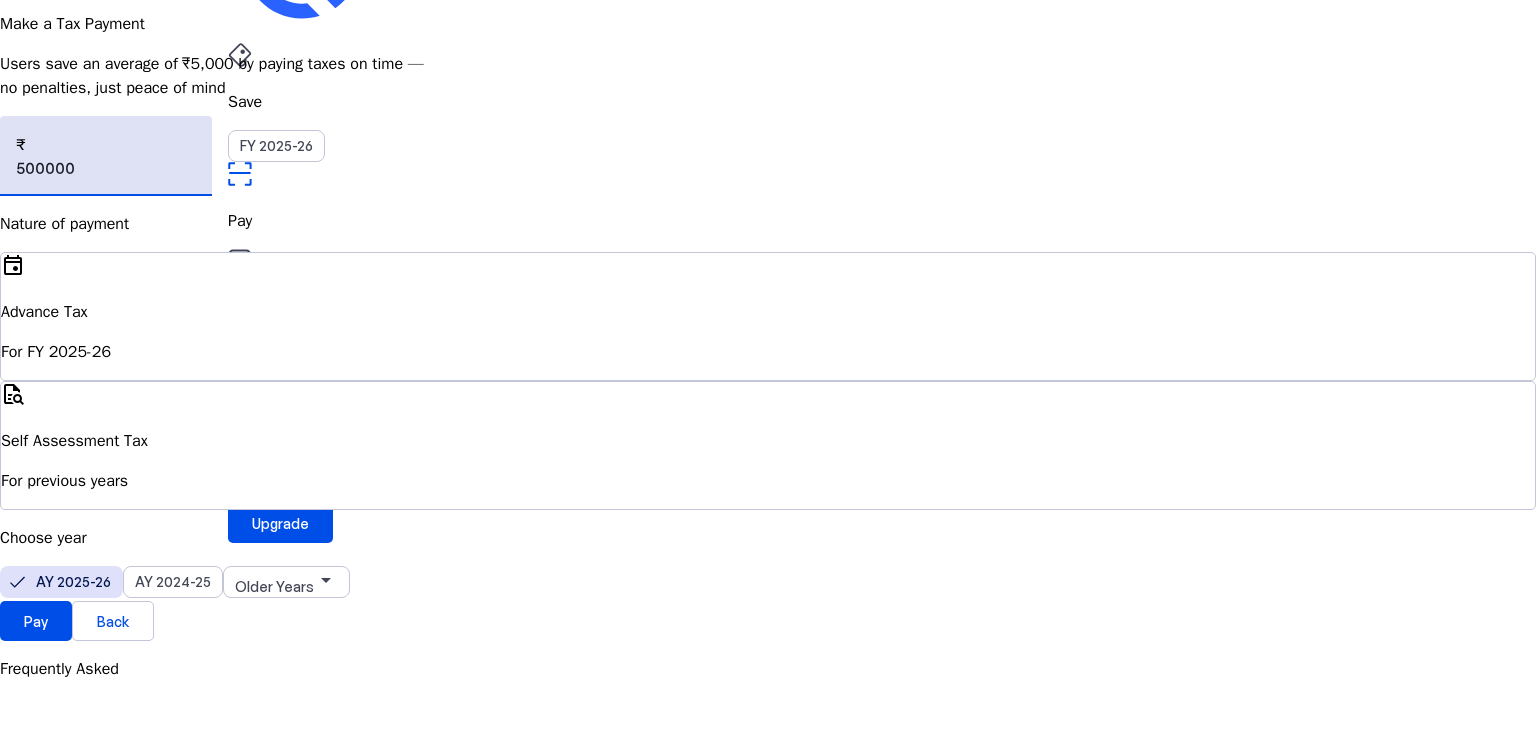 type on "500000" 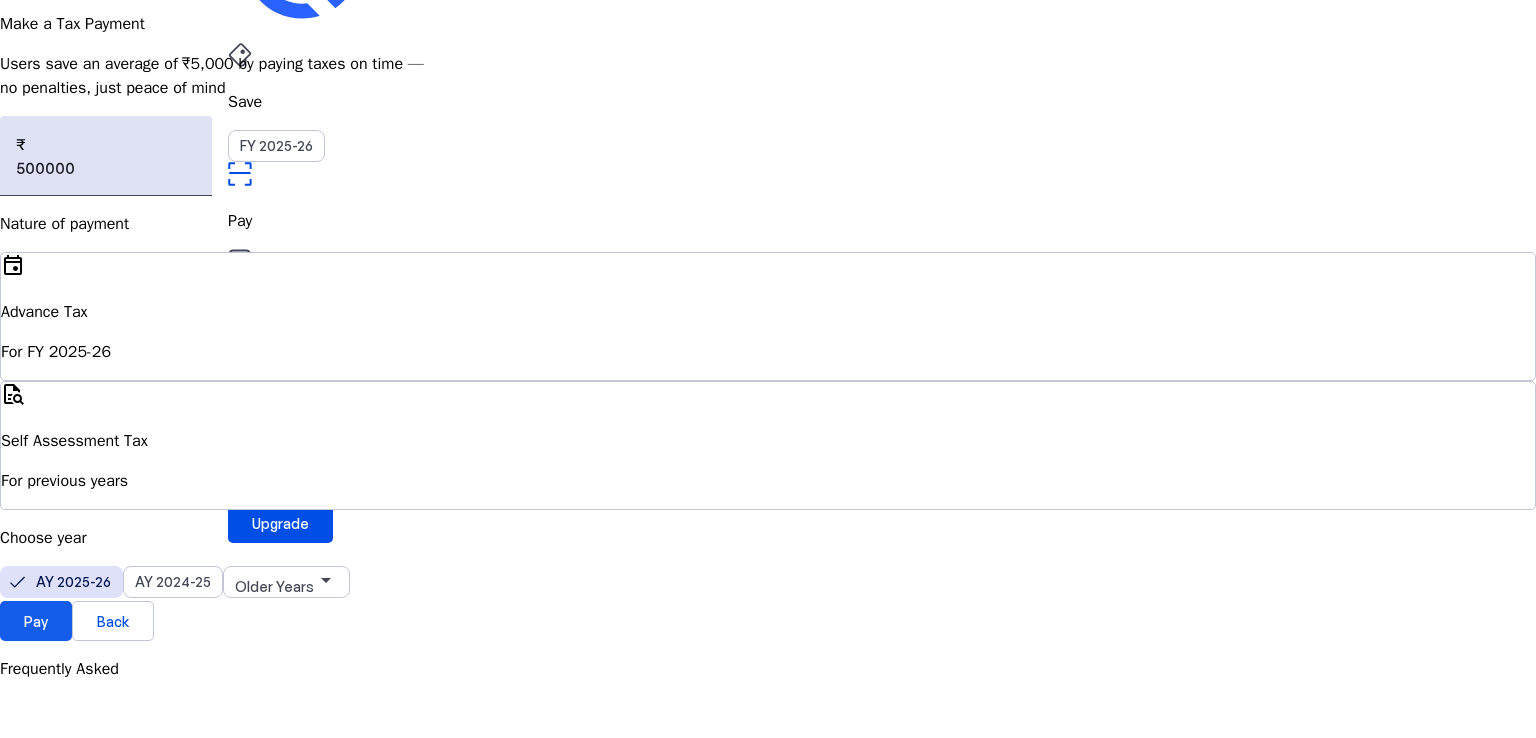 click at bounding box center [36, 621] 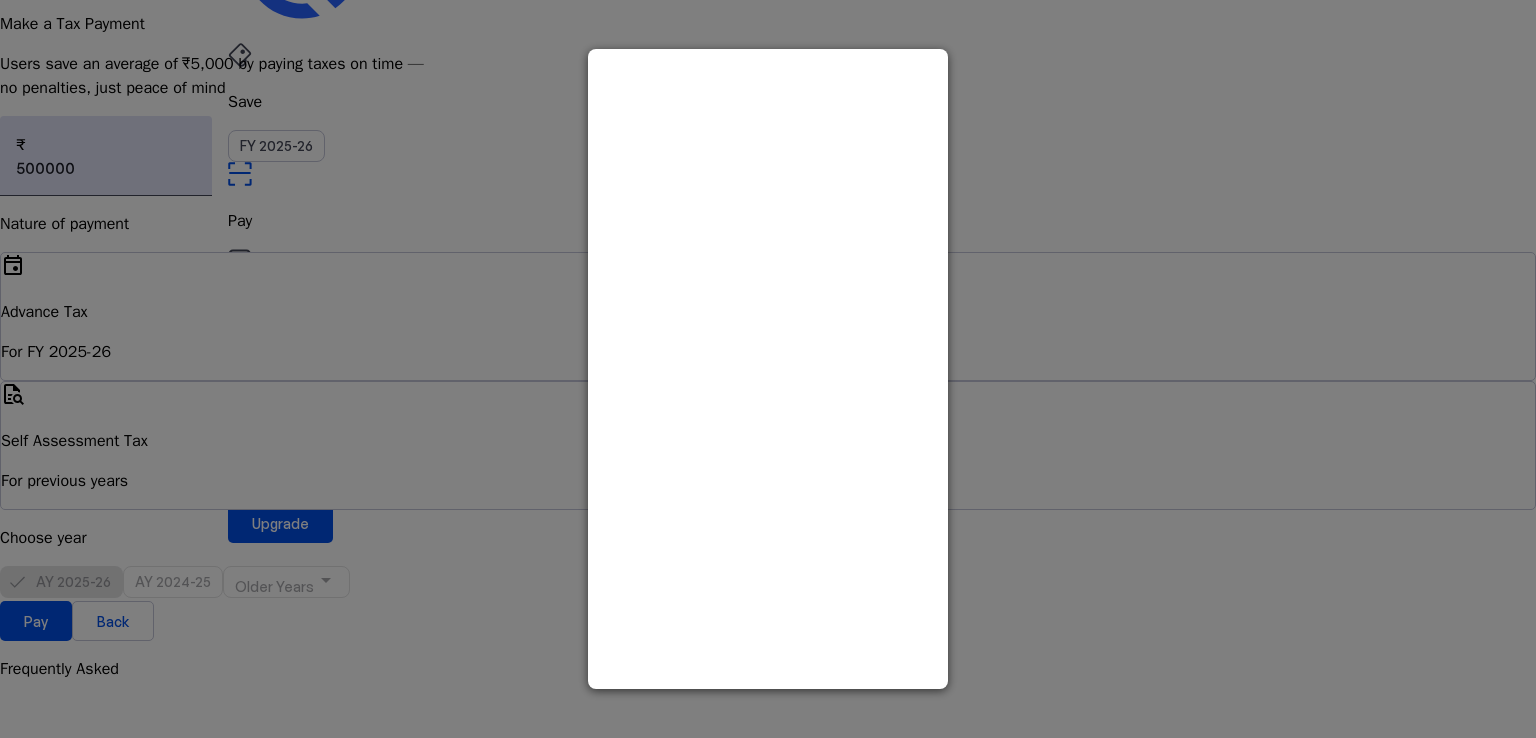 click at bounding box center [768, 369] 